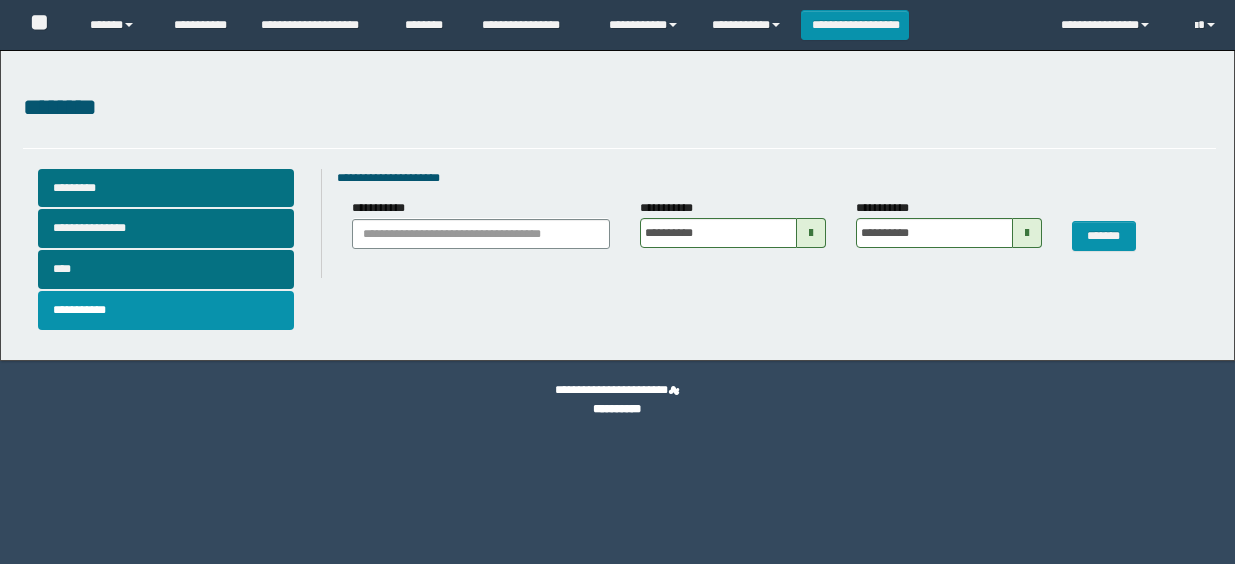 scroll, scrollTop: 0, scrollLeft: 0, axis: both 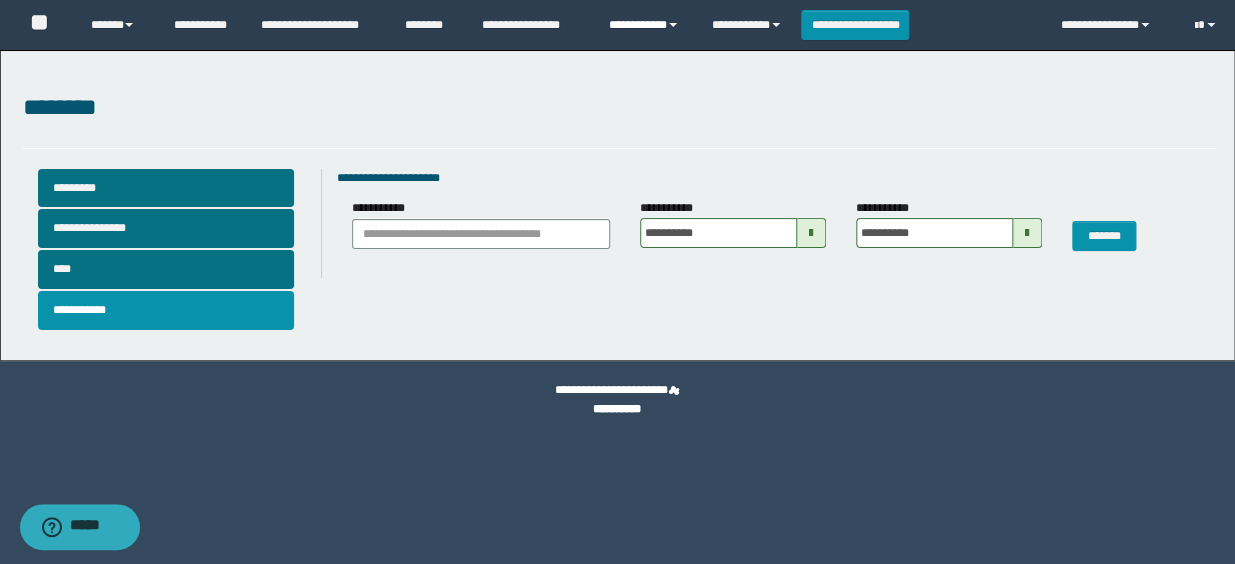 click on "**********" at bounding box center (645, 25) 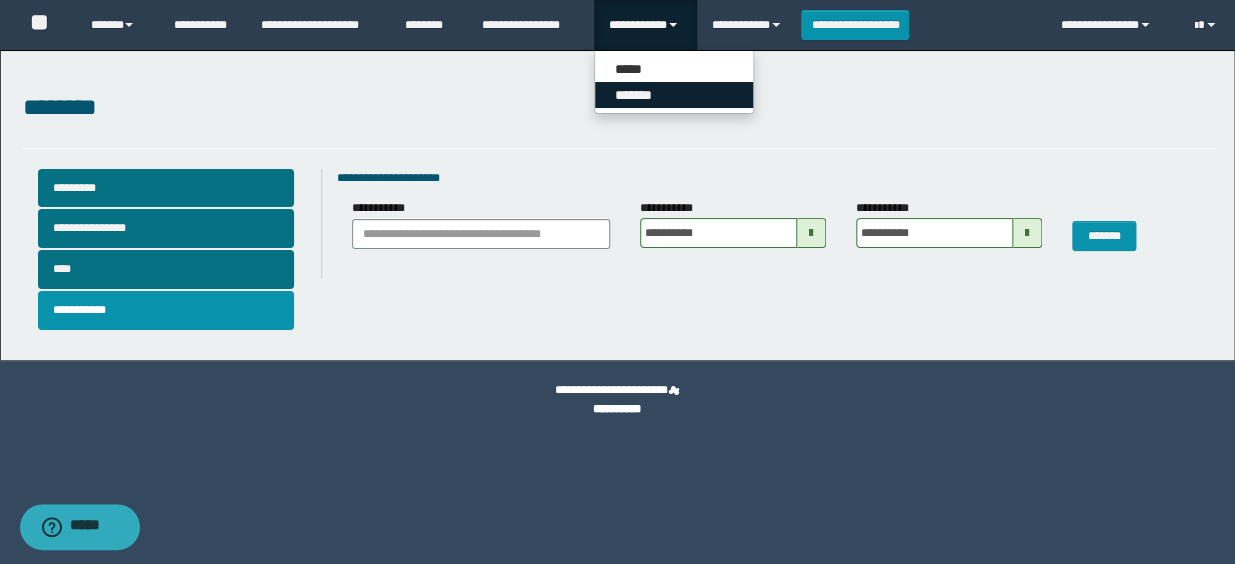 click on "*******" at bounding box center [674, 95] 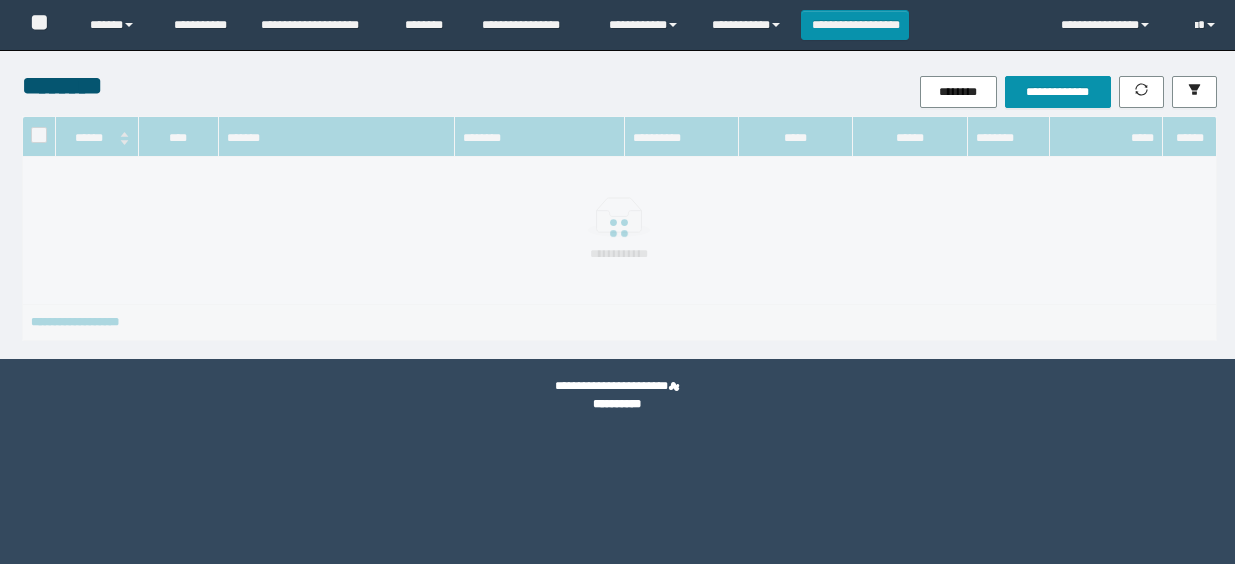 scroll, scrollTop: 0, scrollLeft: 0, axis: both 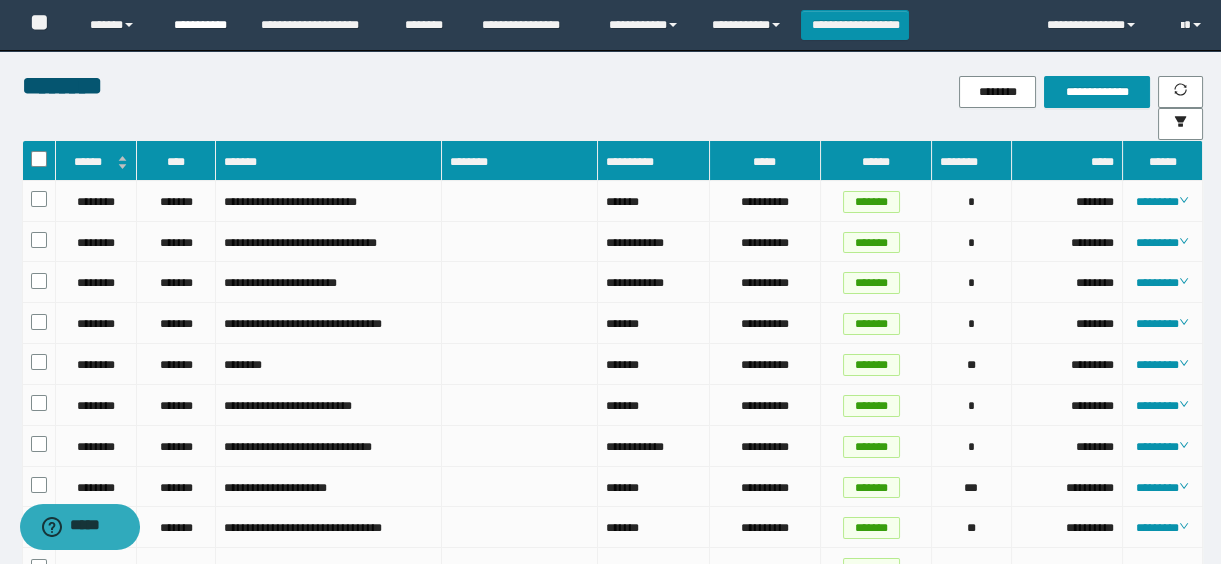 drag, startPoint x: 1145, startPoint y: 16, endPoint x: 213, endPoint y: 28, distance: 932.0773 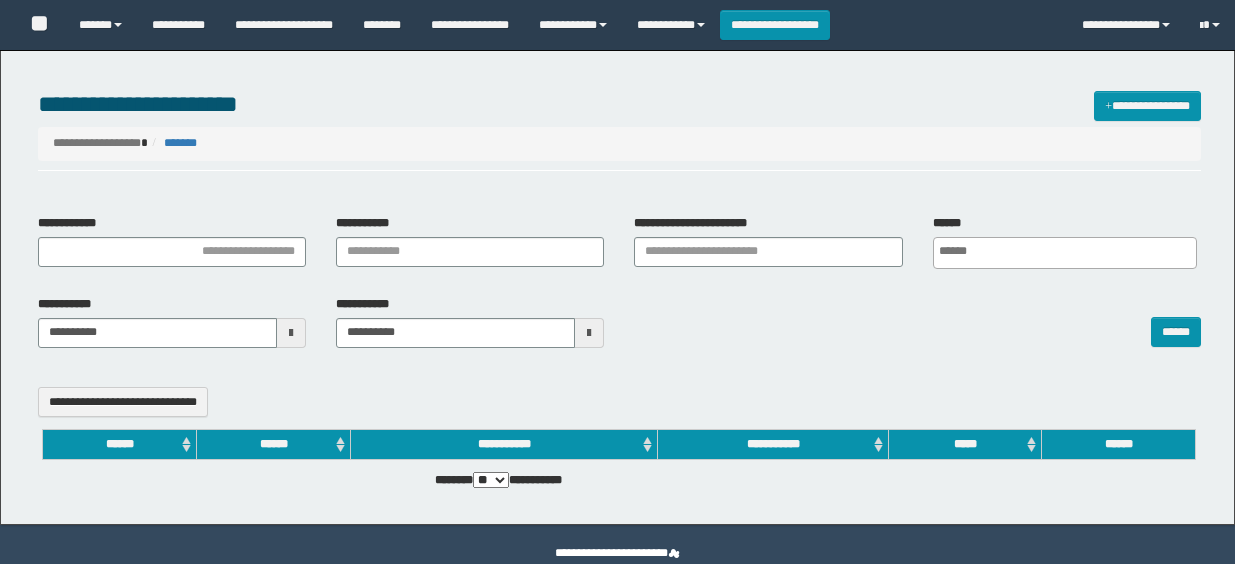select 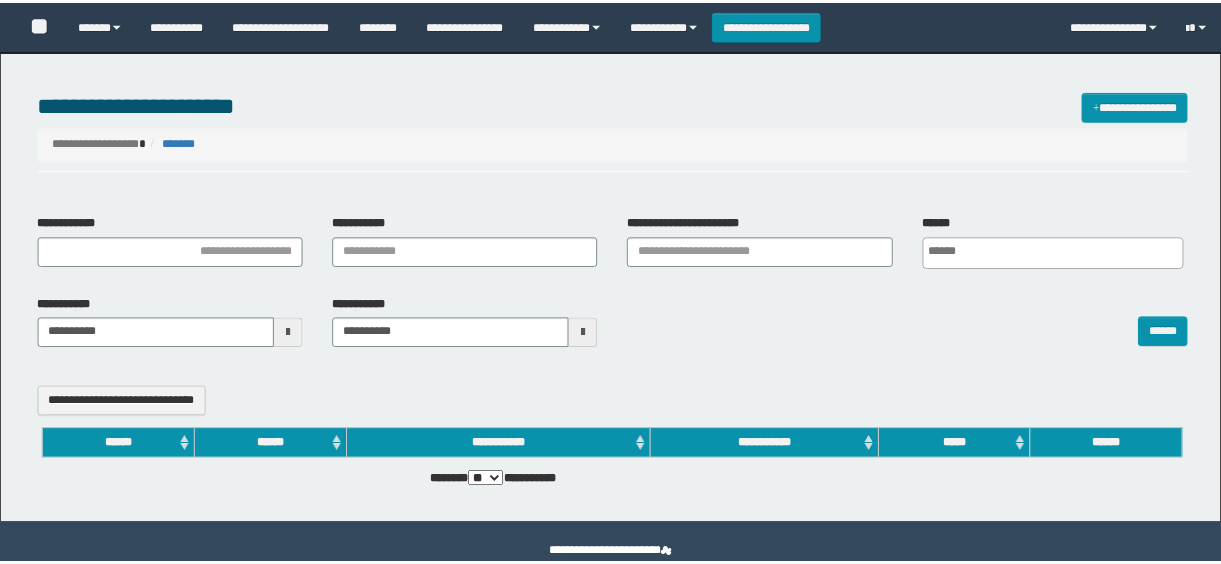 scroll, scrollTop: 0, scrollLeft: 0, axis: both 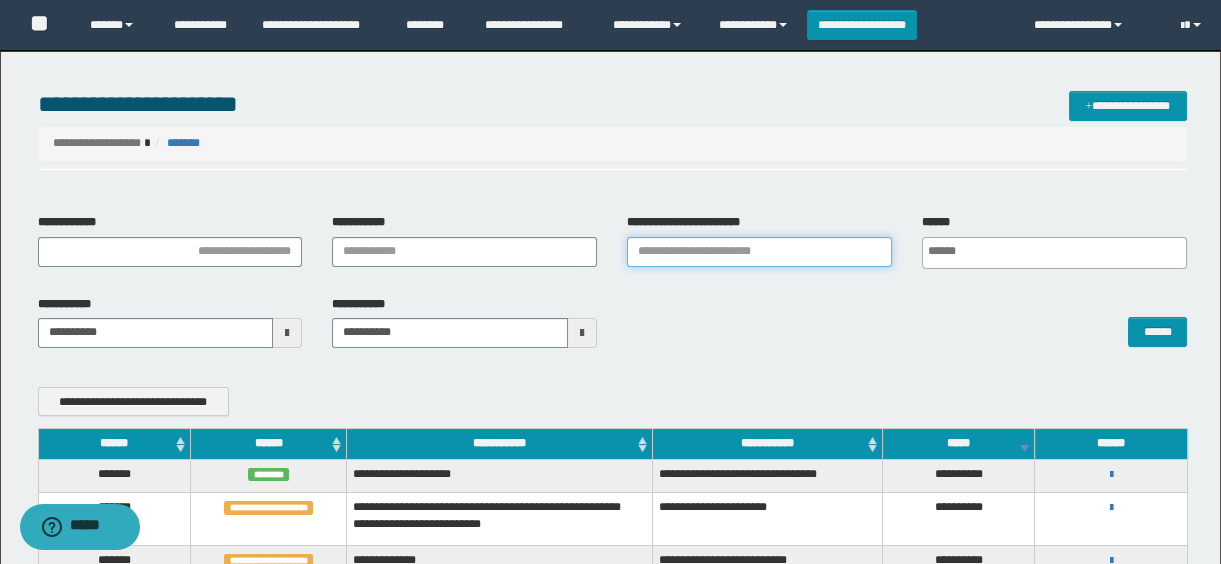 click on "**********" at bounding box center [759, 252] 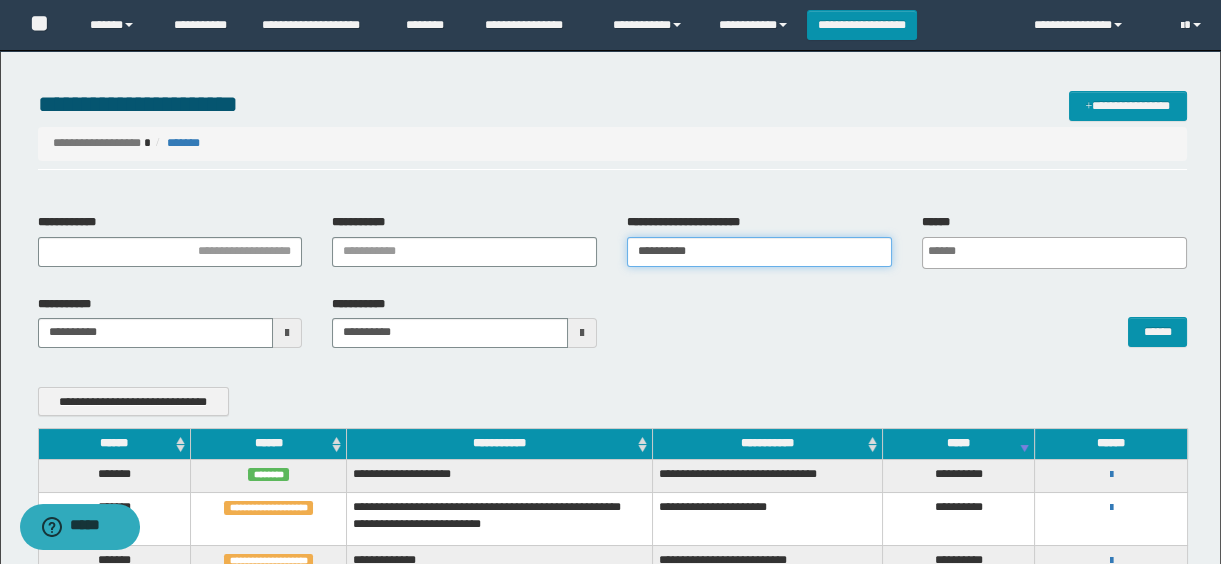 type on "**********" 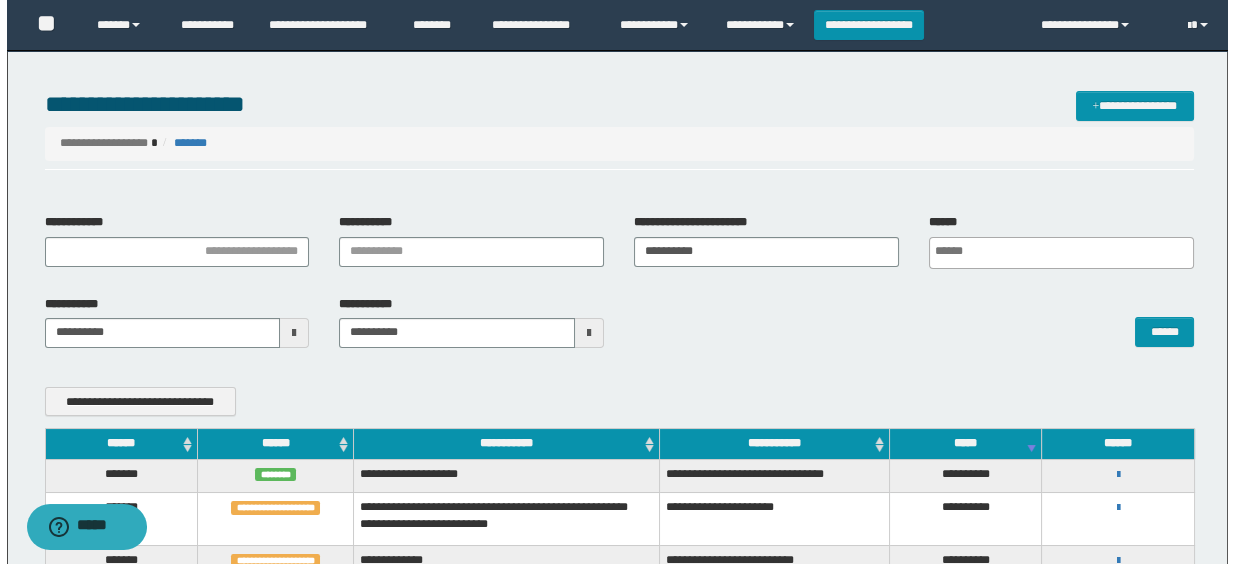 scroll, scrollTop: 0, scrollLeft: 5, axis: horizontal 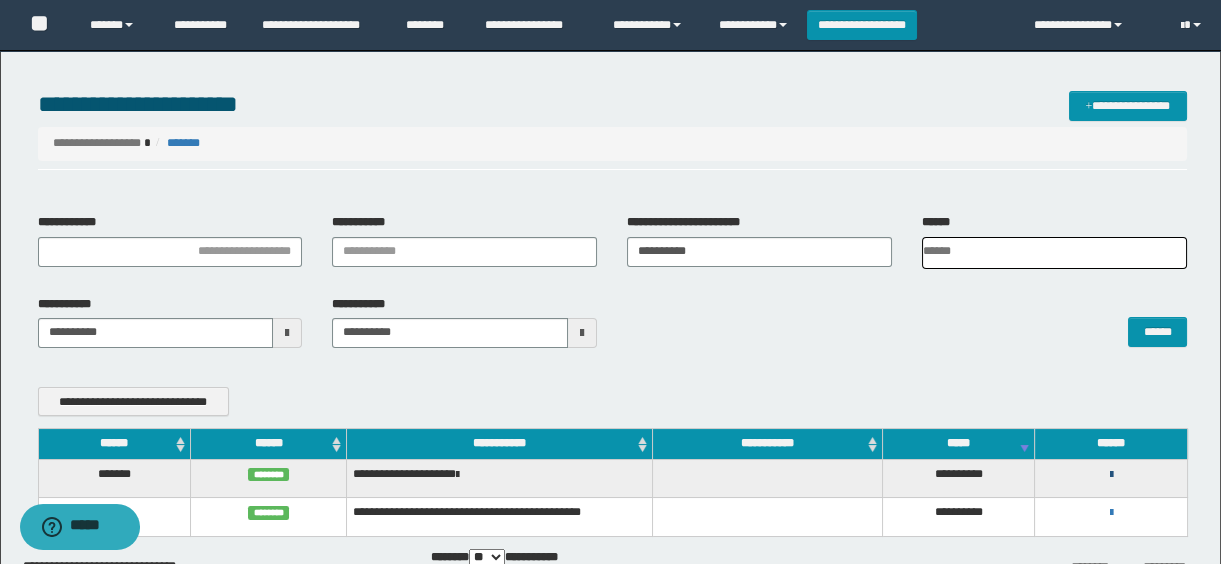 click at bounding box center (1111, 475) 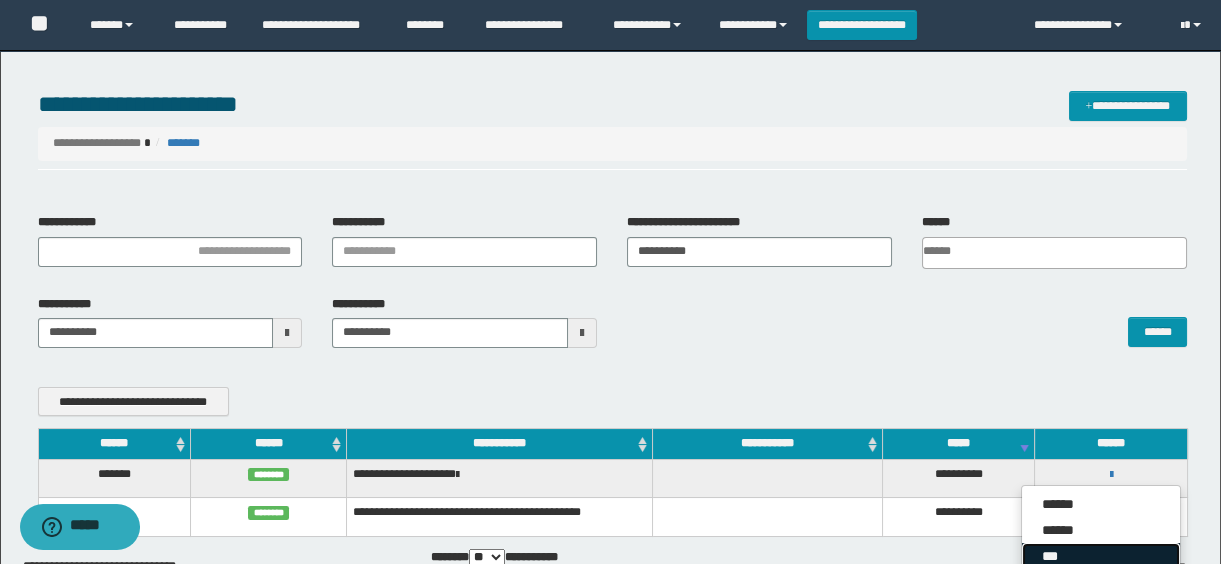 drag, startPoint x: 1059, startPoint y: 548, endPoint x: 944, endPoint y: 429, distance: 165.48715 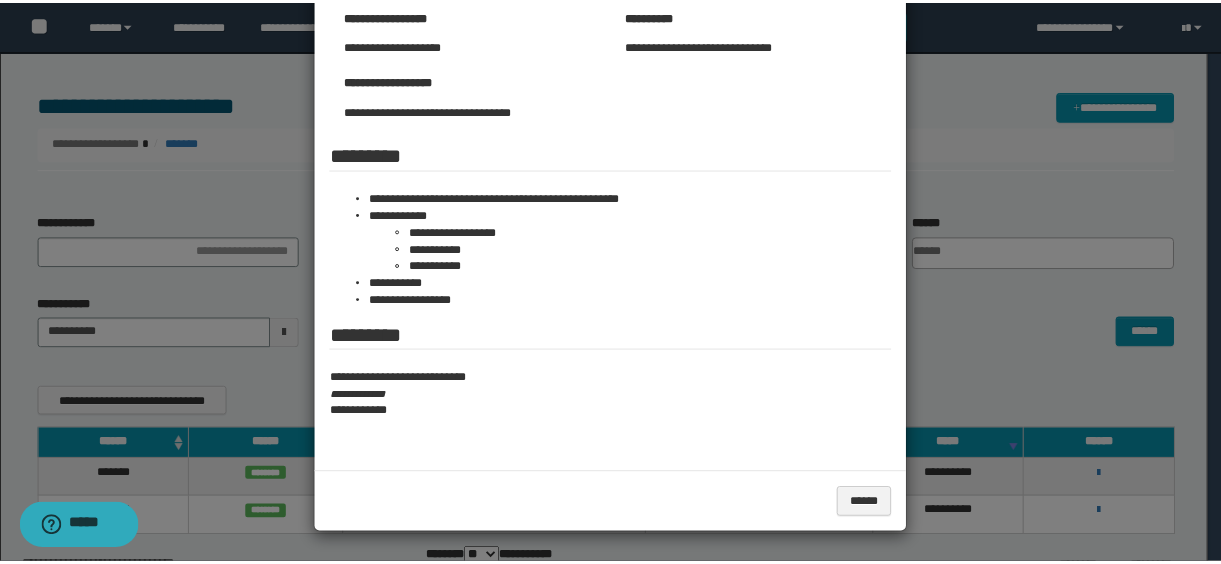 scroll, scrollTop: 55, scrollLeft: 0, axis: vertical 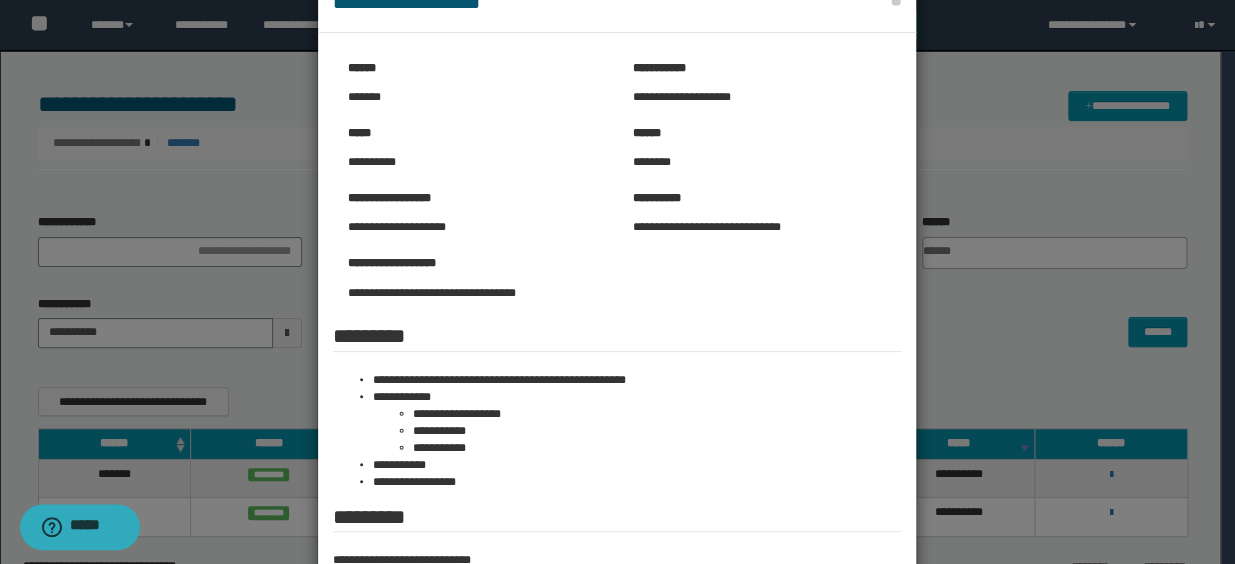 click at bounding box center [617, 345] 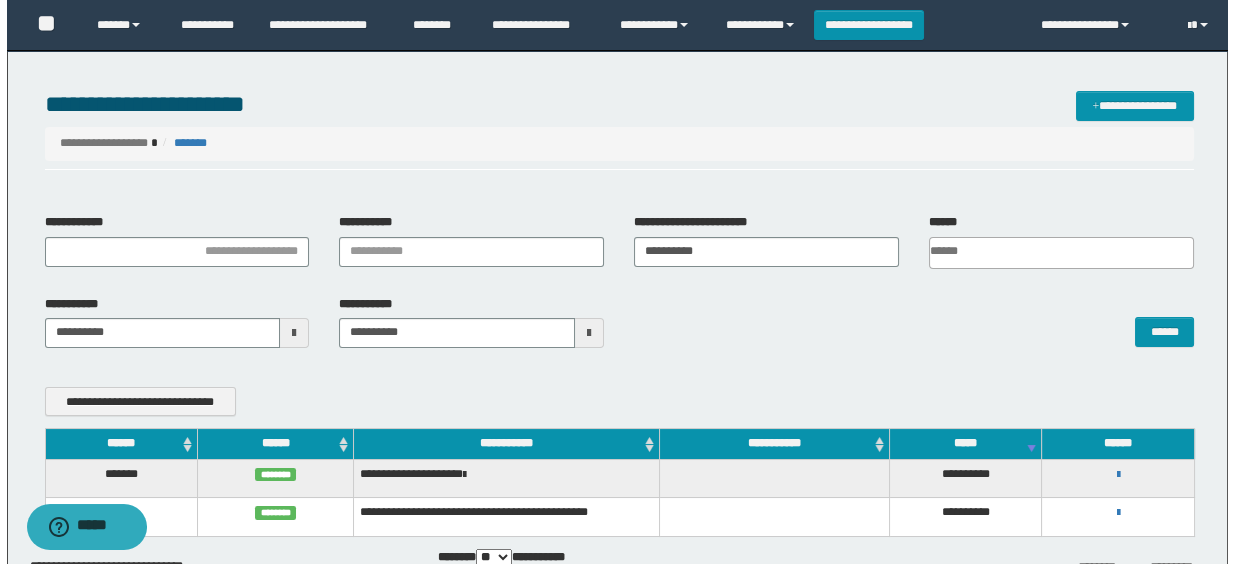 scroll, scrollTop: 123, scrollLeft: 0, axis: vertical 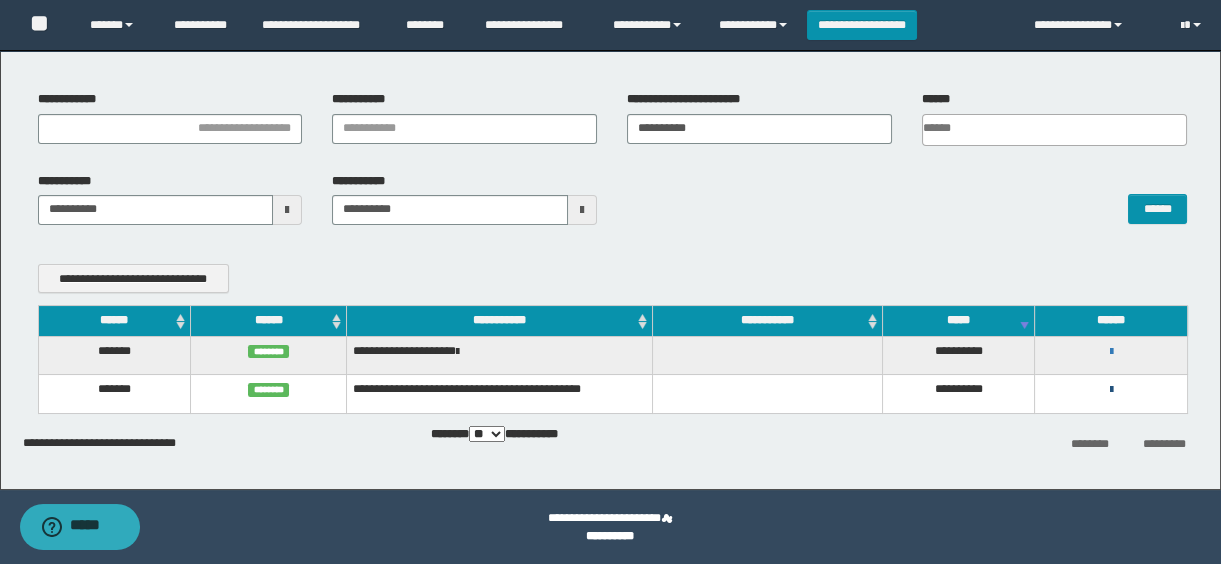 click at bounding box center (1111, 390) 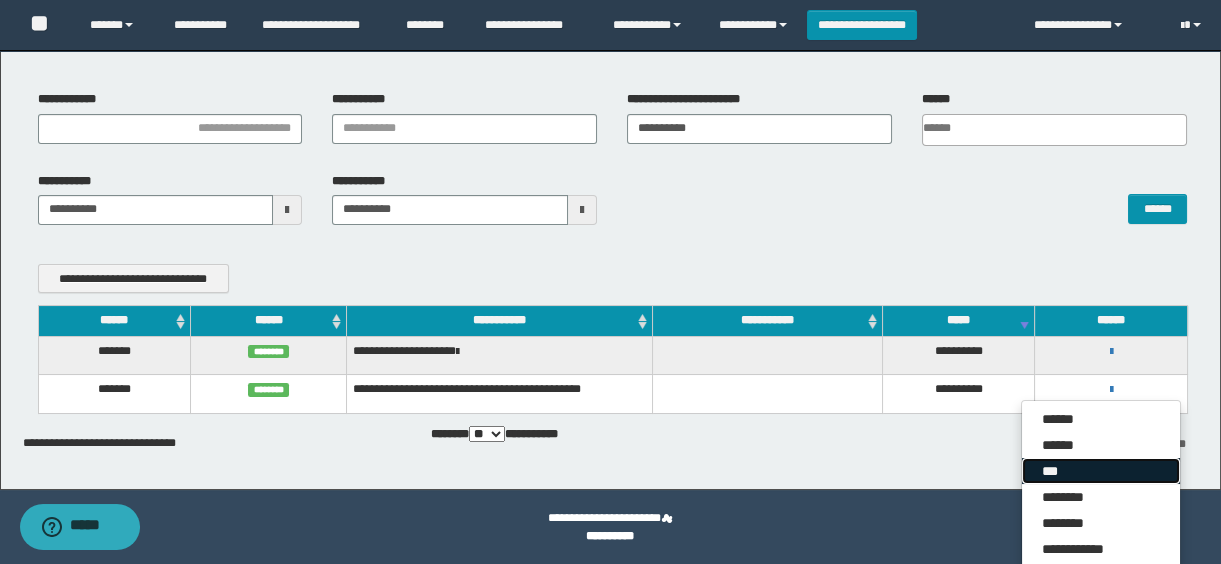 drag, startPoint x: 1077, startPoint y: 459, endPoint x: 1069, endPoint y: 444, distance: 17 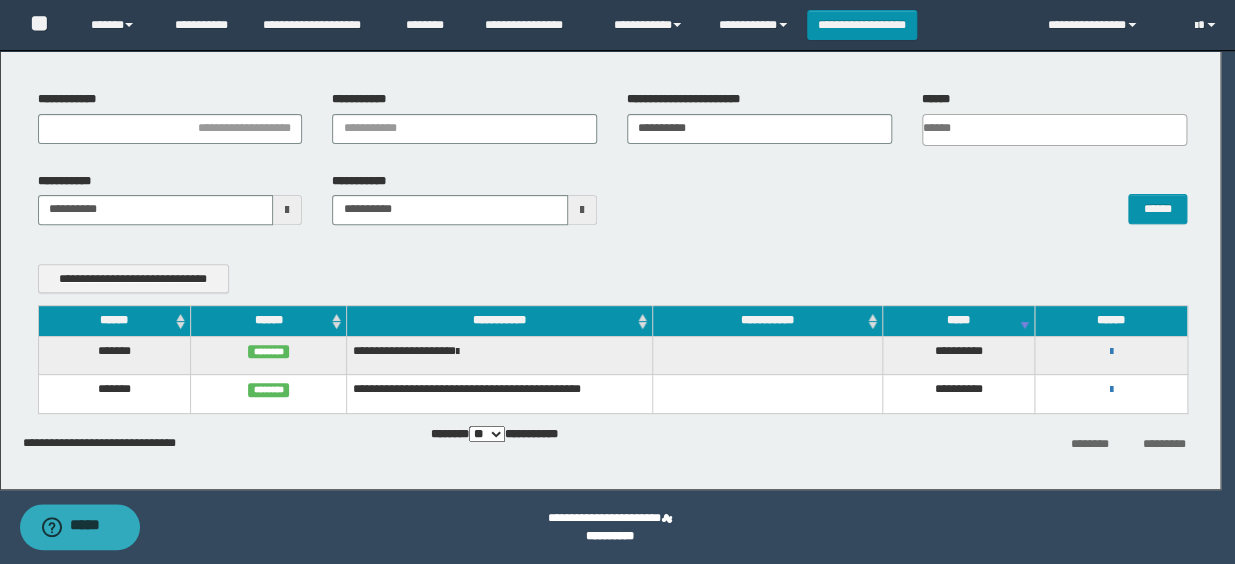 scroll, scrollTop: 0, scrollLeft: 0, axis: both 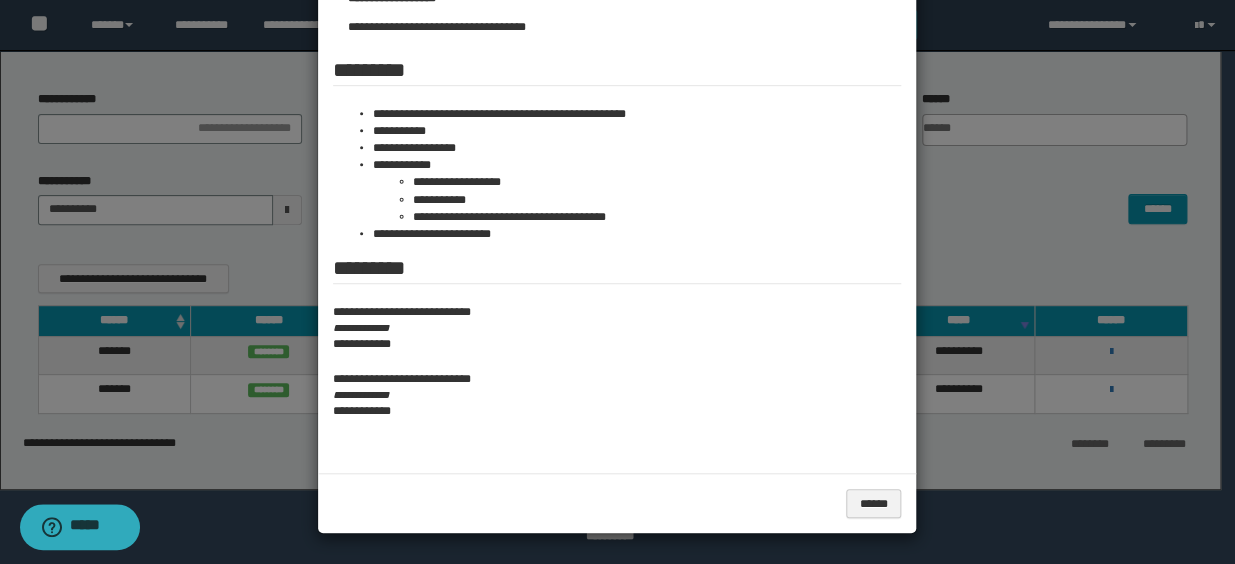 drag, startPoint x: 1009, startPoint y: 231, endPoint x: 990, endPoint y: 285, distance: 57.245087 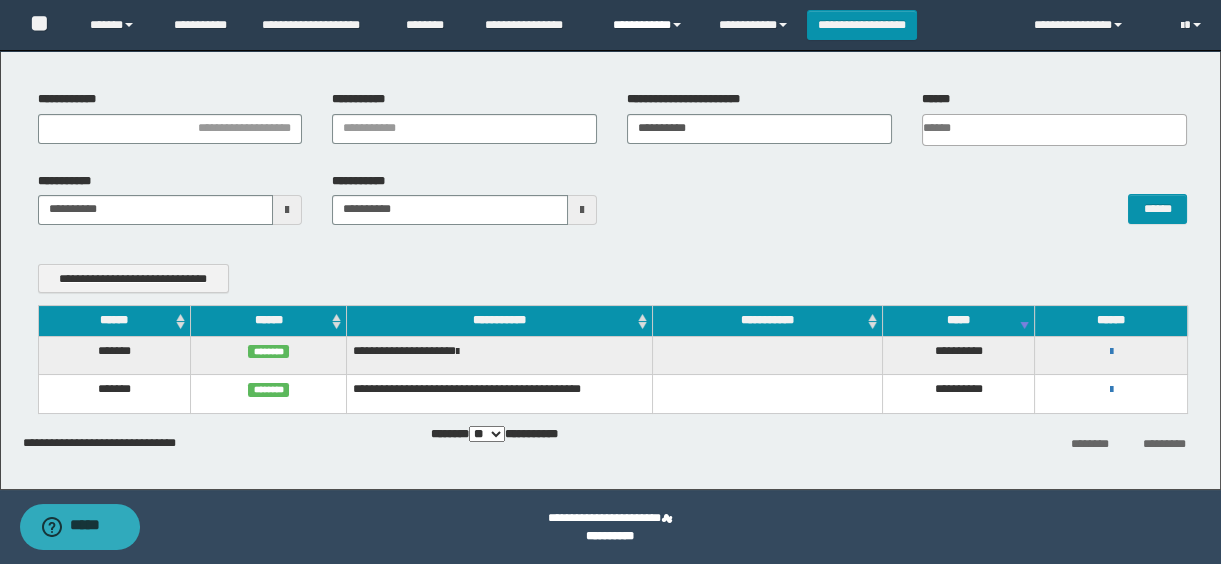 click on "**********" at bounding box center (650, 25) 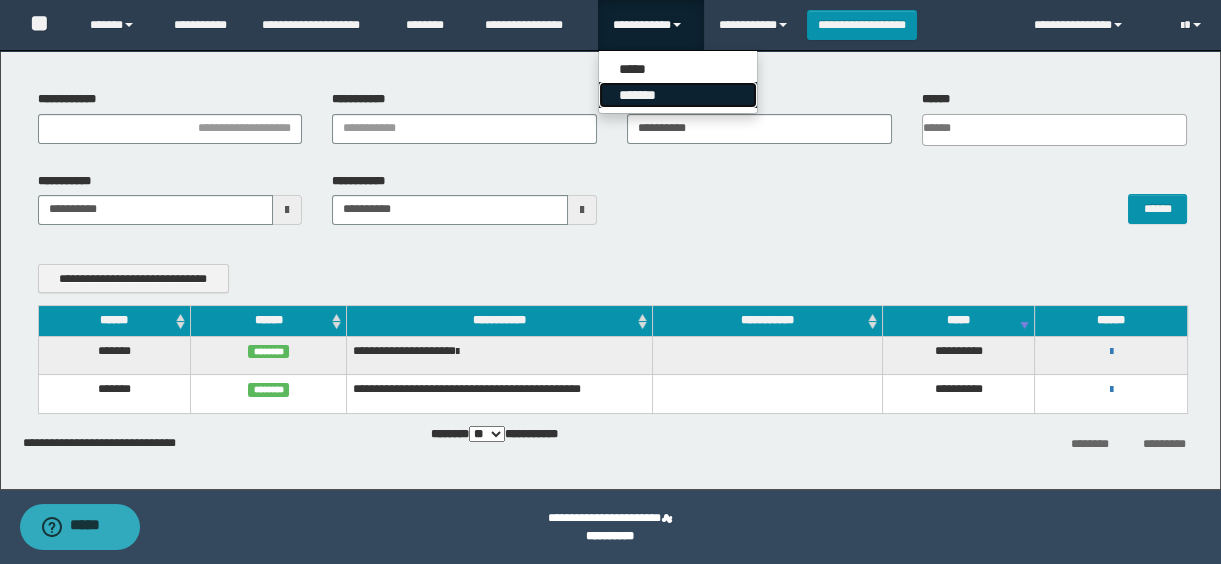 click on "*******" at bounding box center (678, 95) 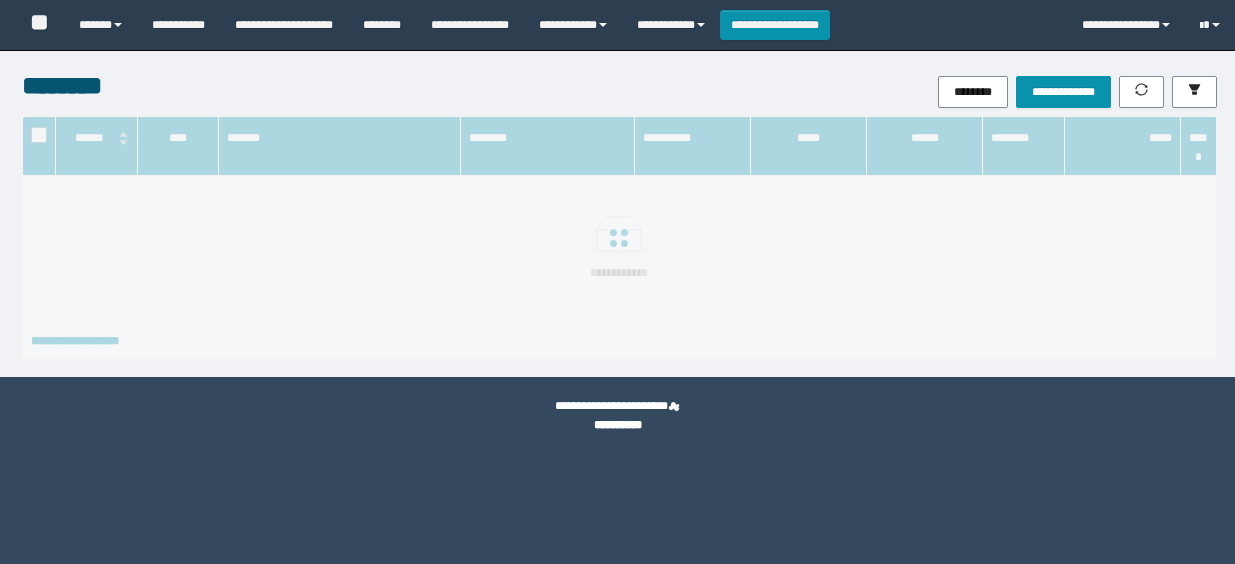scroll, scrollTop: 0, scrollLeft: 0, axis: both 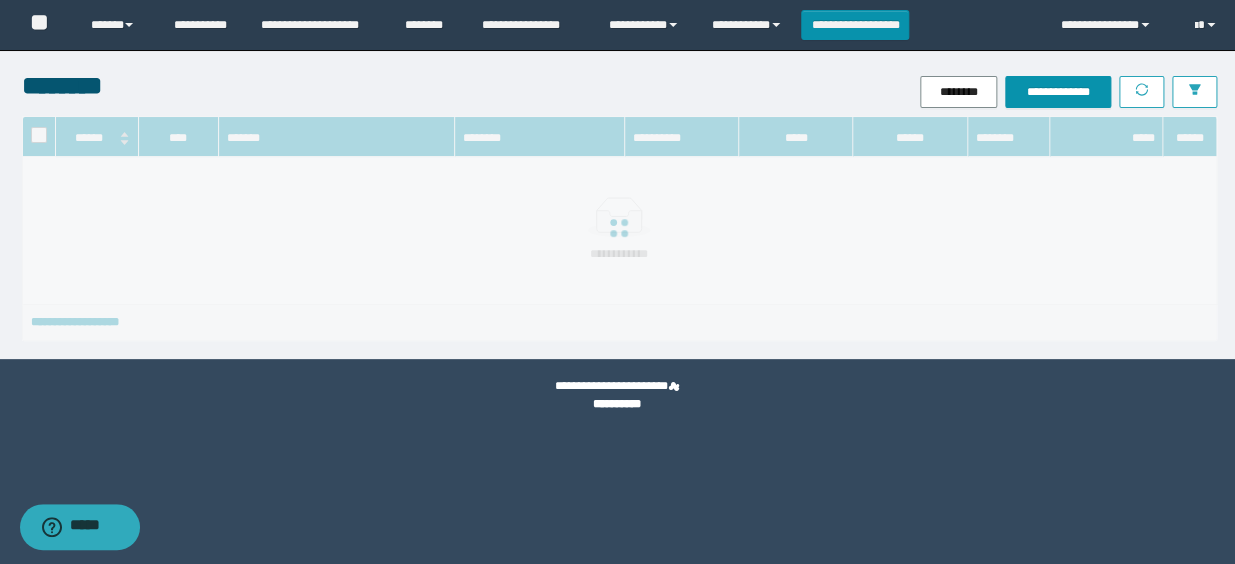 click 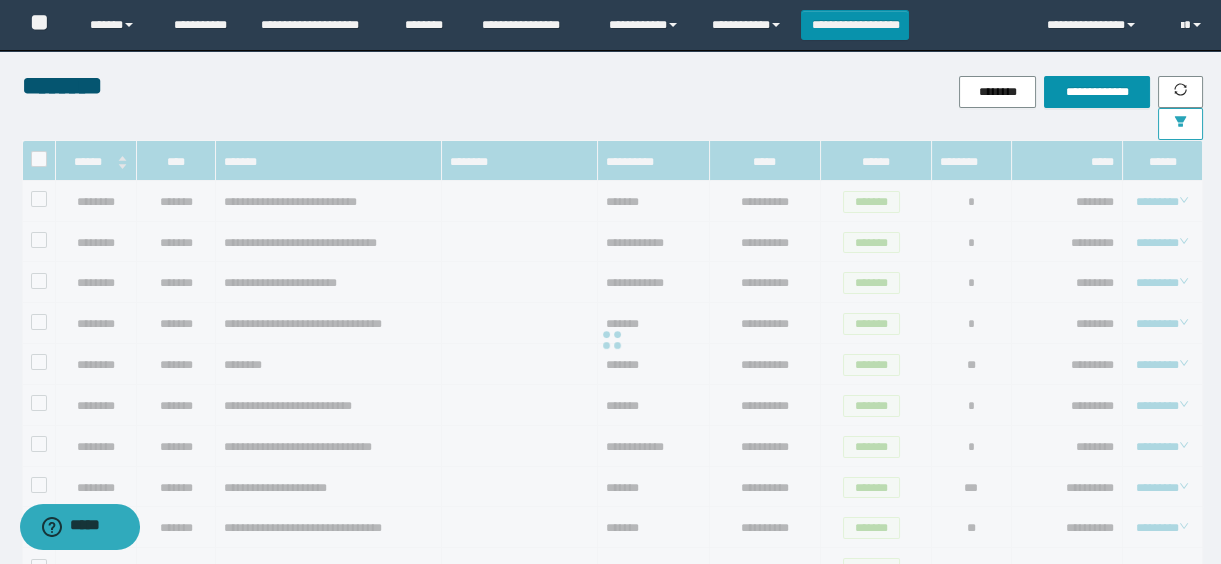 click at bounding box center [1180, 123] 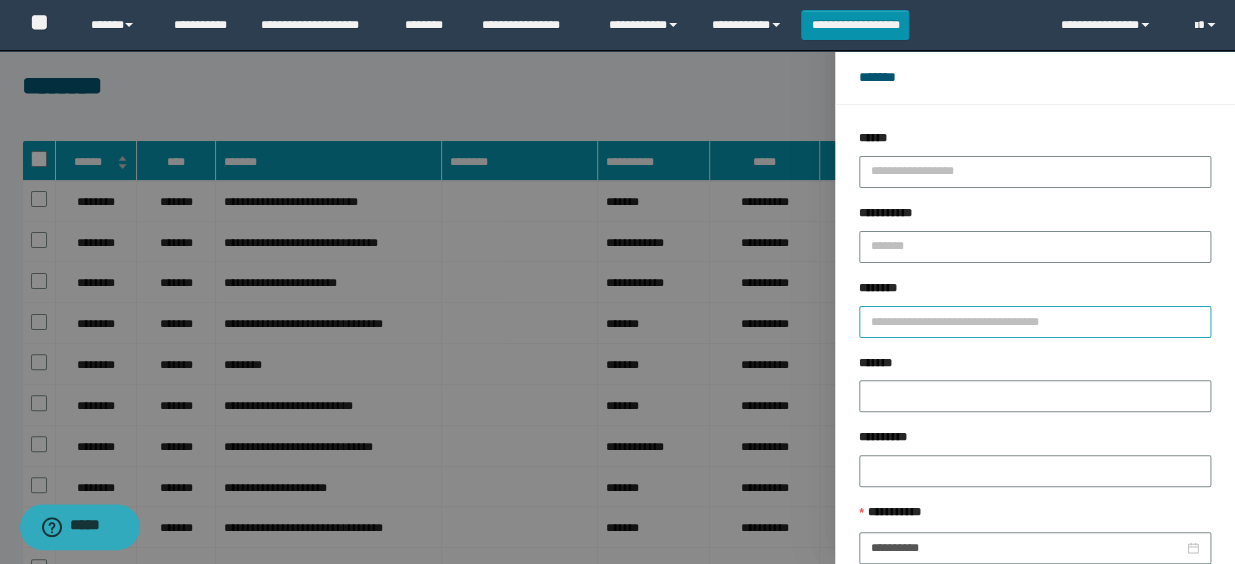 click on "********" at bounding box center [1035, 322] 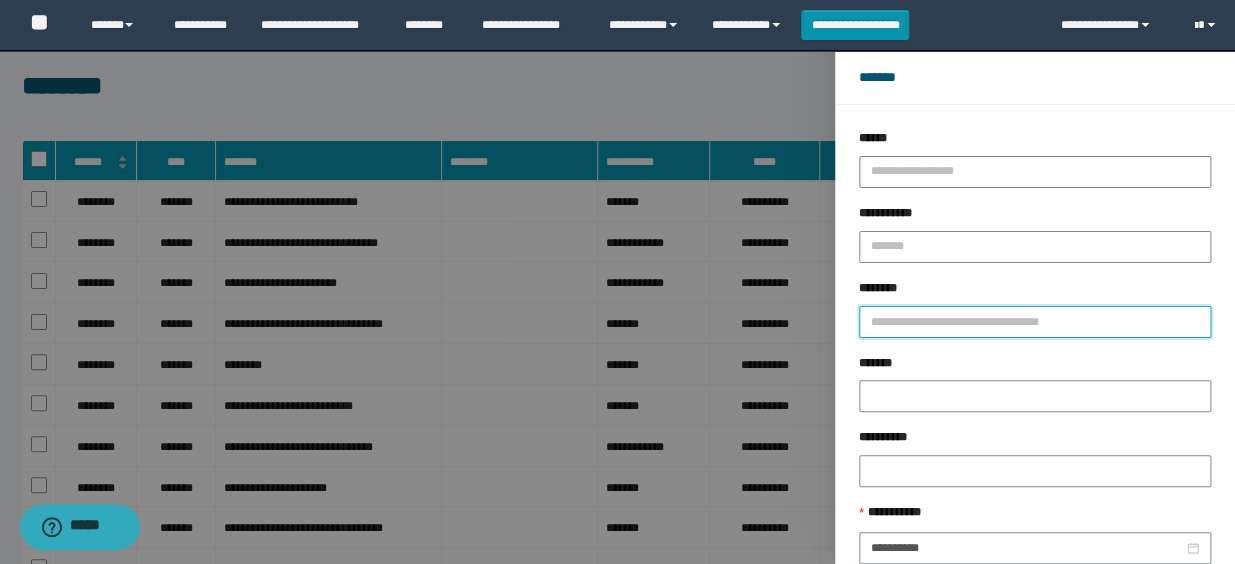 paste on "**********" 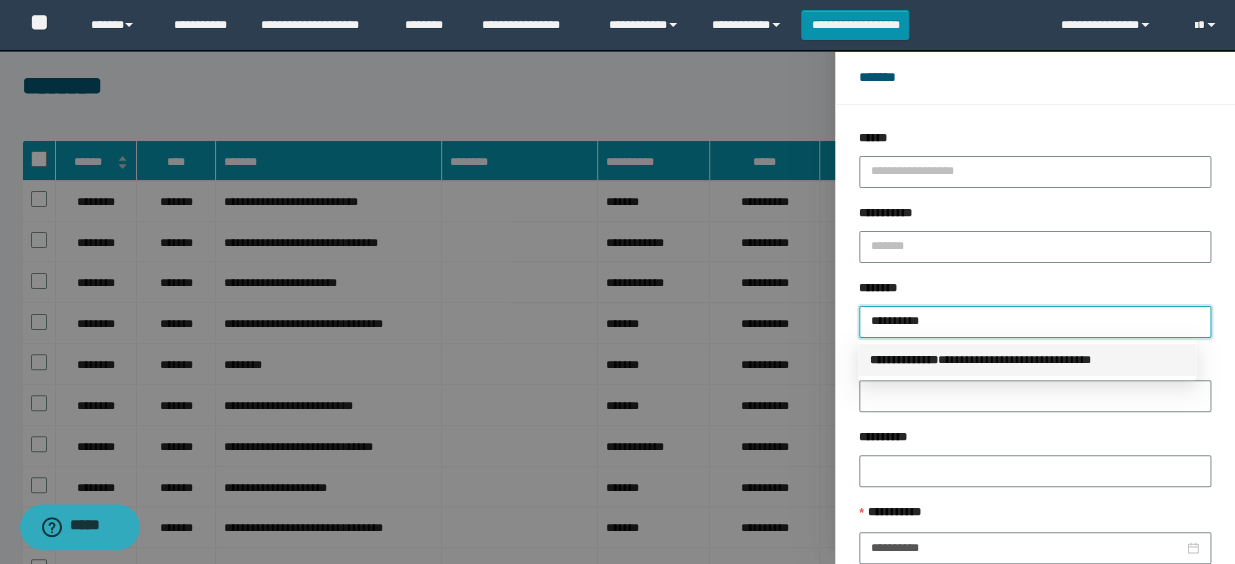 click on "**********" at bounding box center (1027, 360) 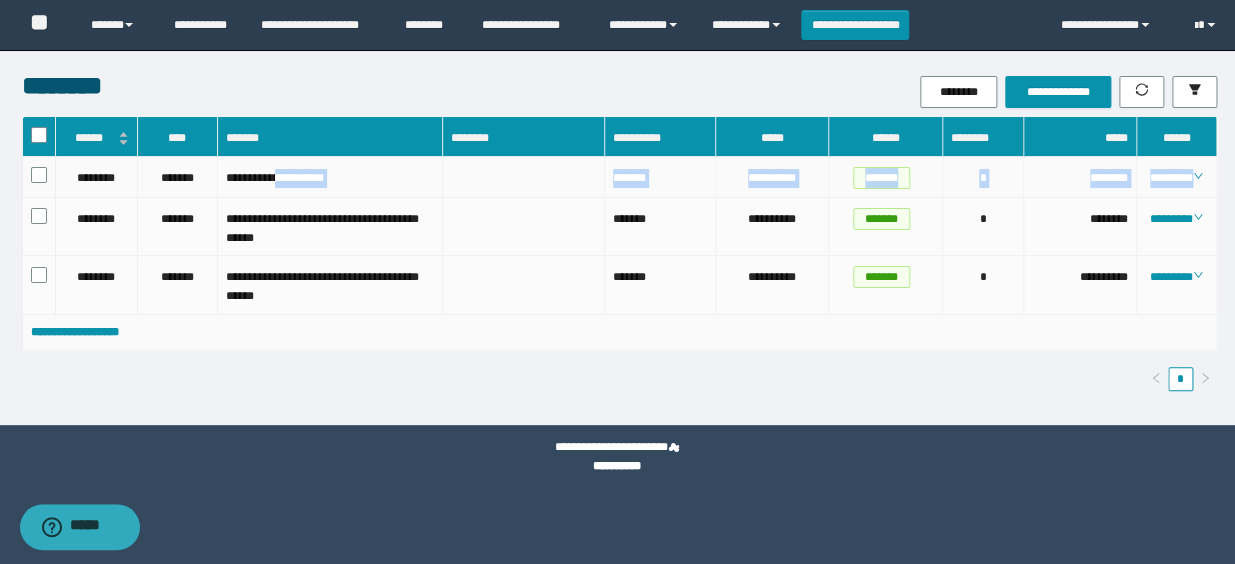 drag, startPoint x: 294, startPoint y: 170, endPoint x: 1215, endPoint y: 171, distance: 921.00055 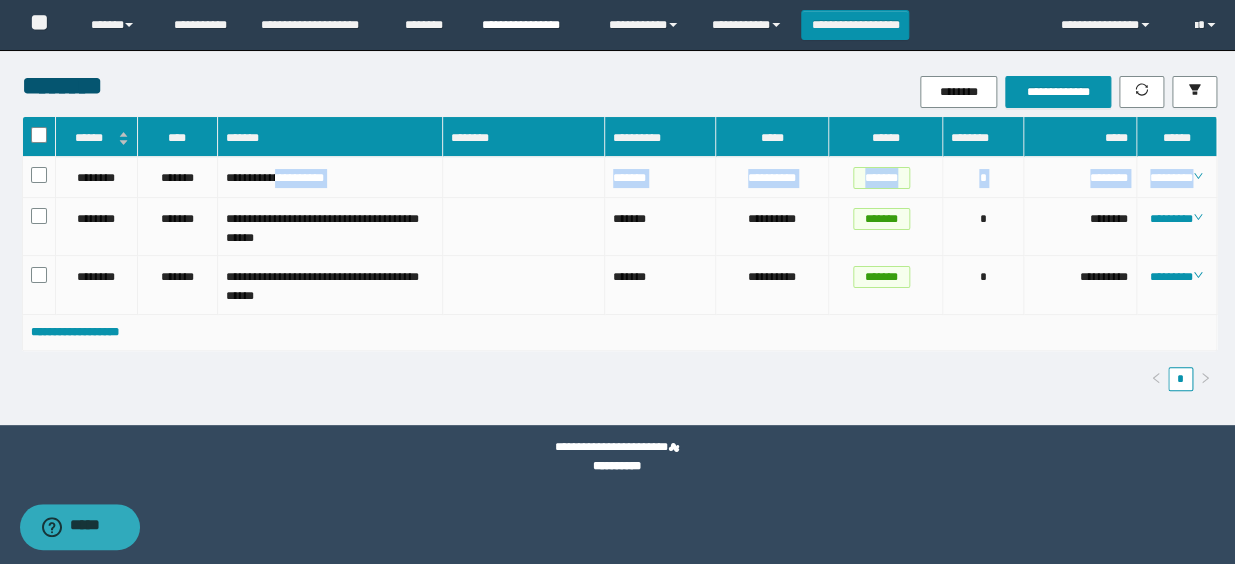 click on "**********" at bounding box center [530, 25] 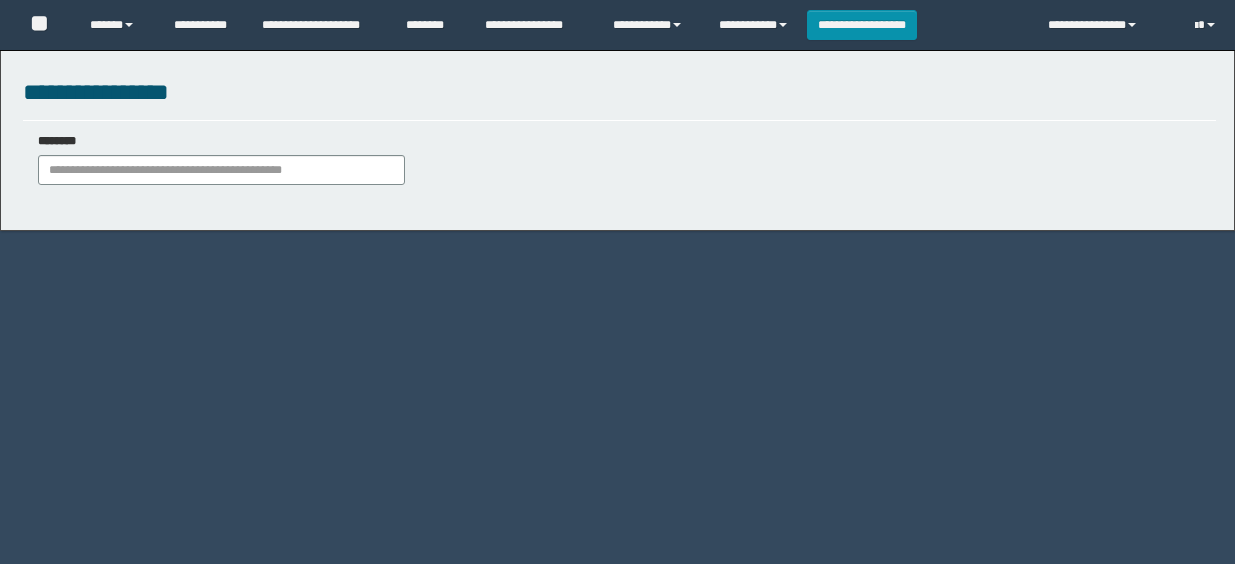 scroll, scrollTop: 0, scrollLeft: 0, axis: both 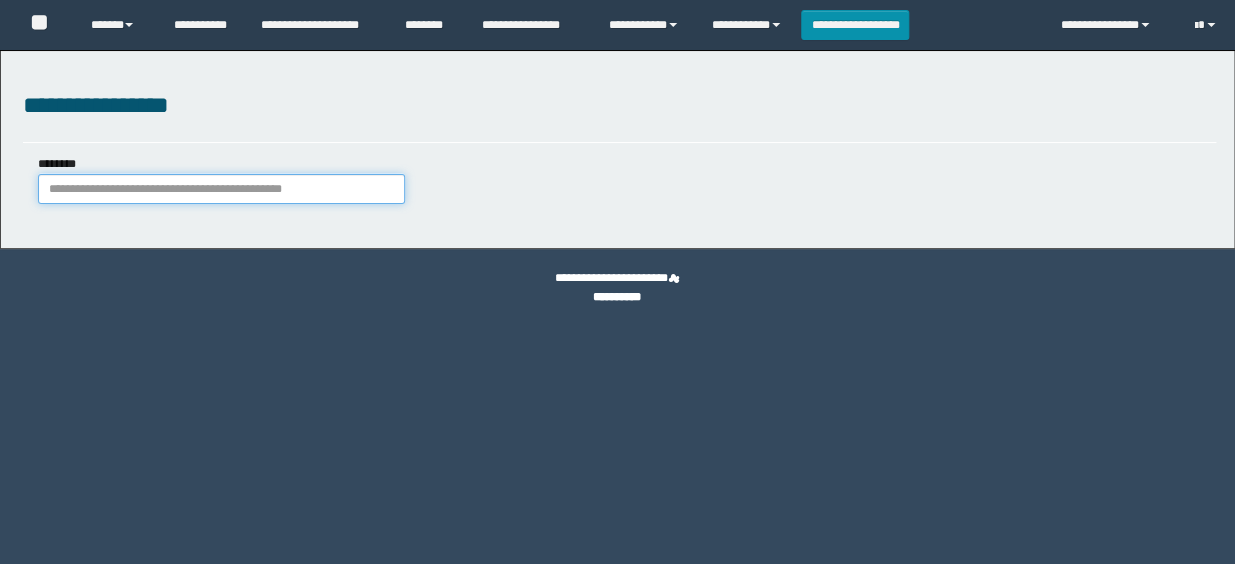 click on "********" at bounding box center (222, 189) 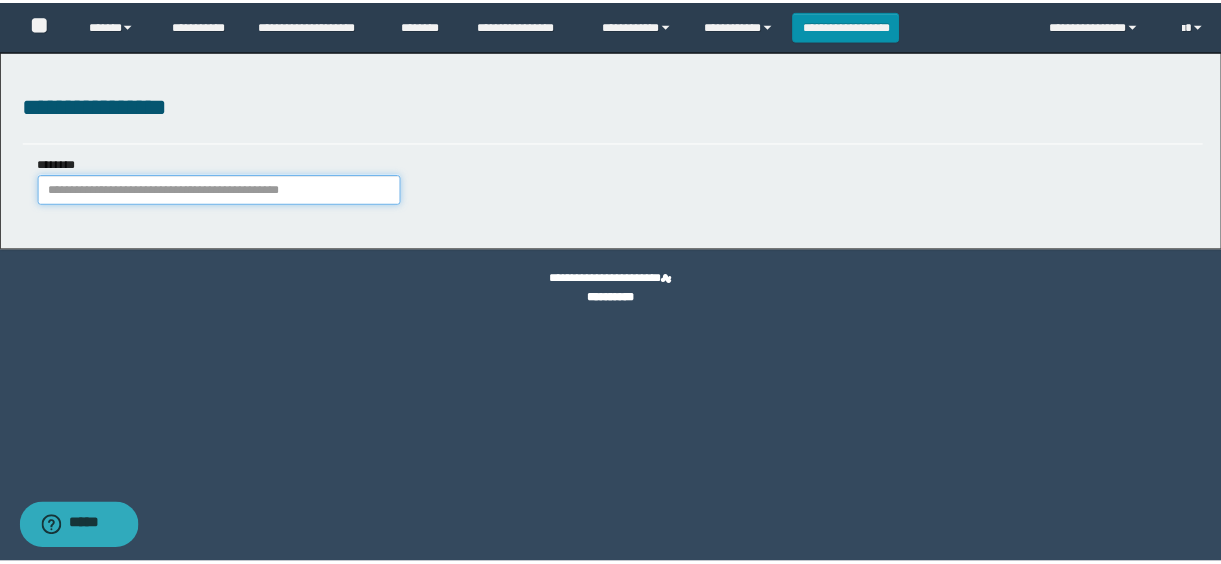 scroll, scrollTop: 0, scrollLeft: 0, axis: both 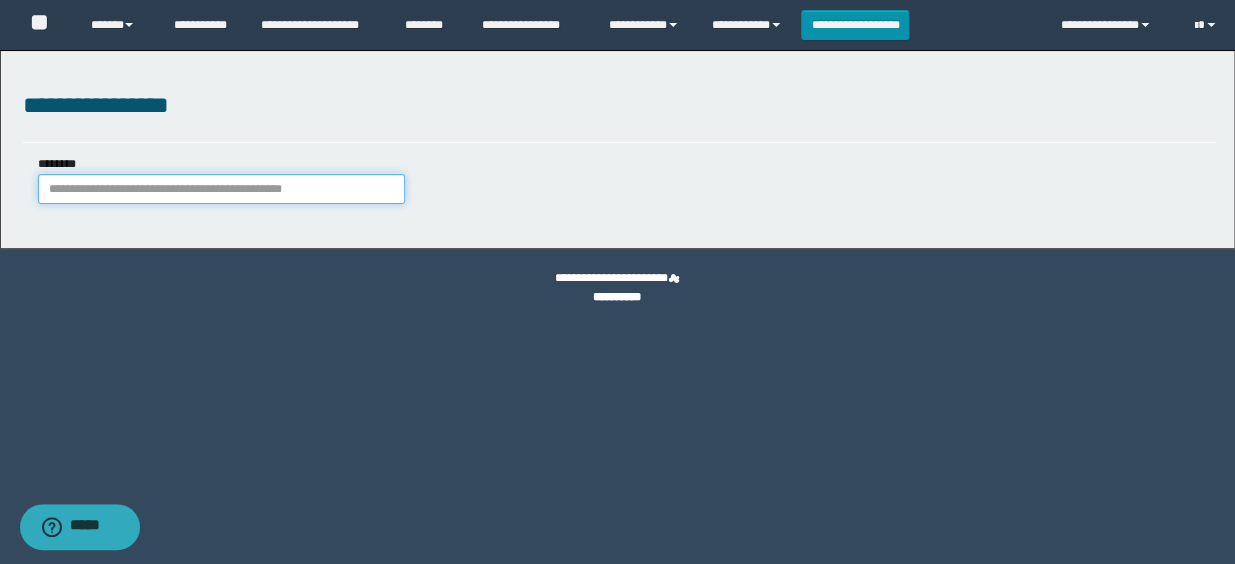 paste on "**********" 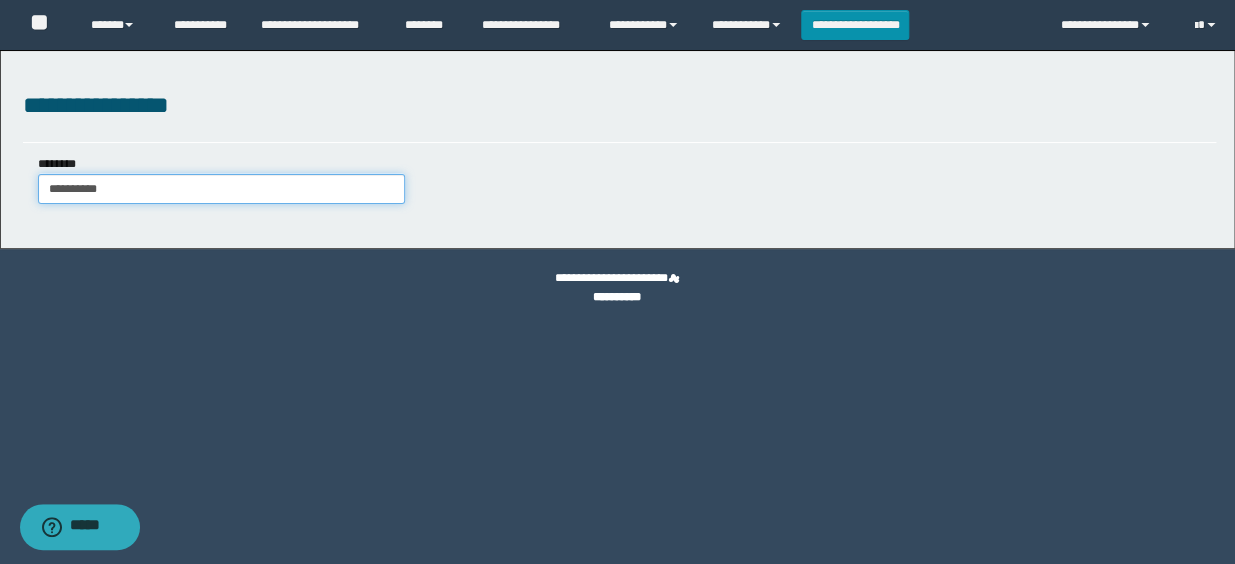 type on "**********" 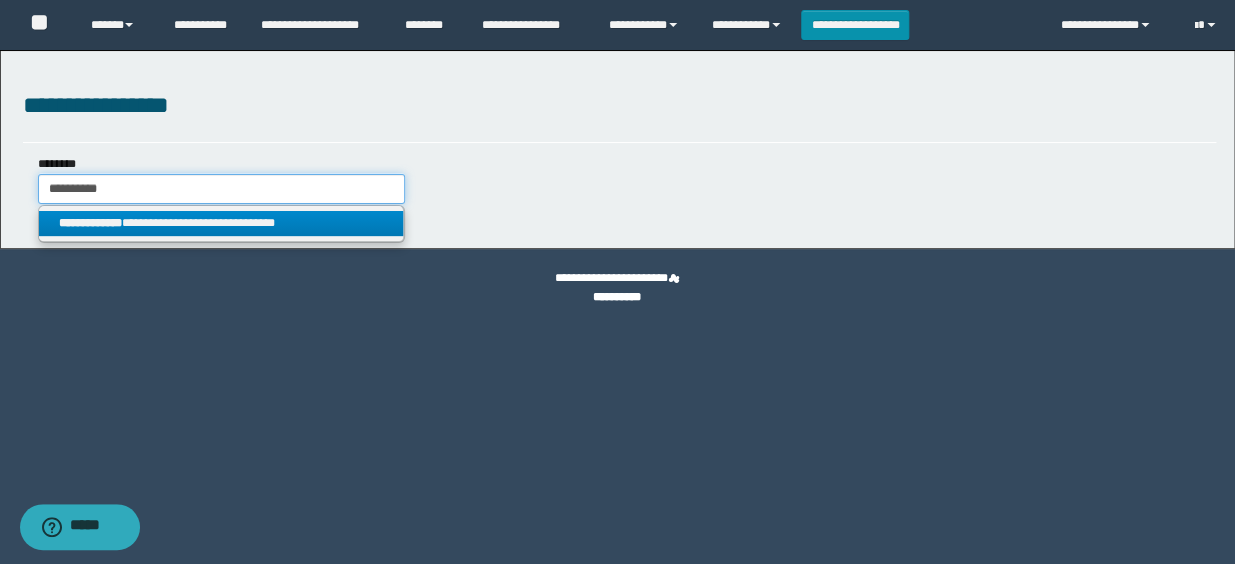 type on "**********" 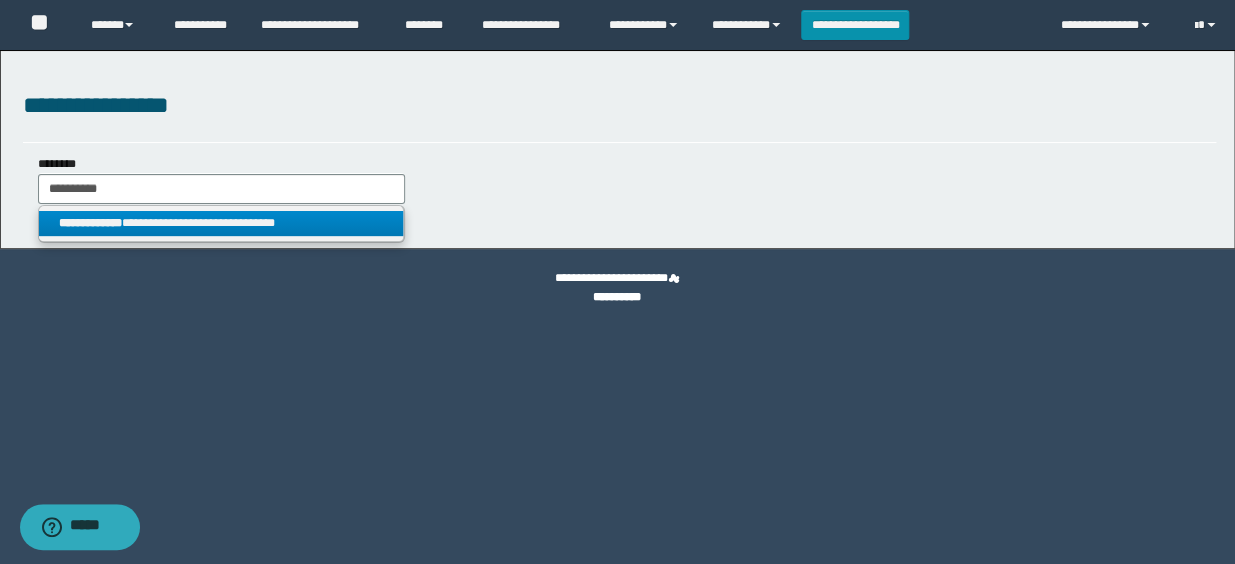 click on "**********" at bounding box center [221, 223] 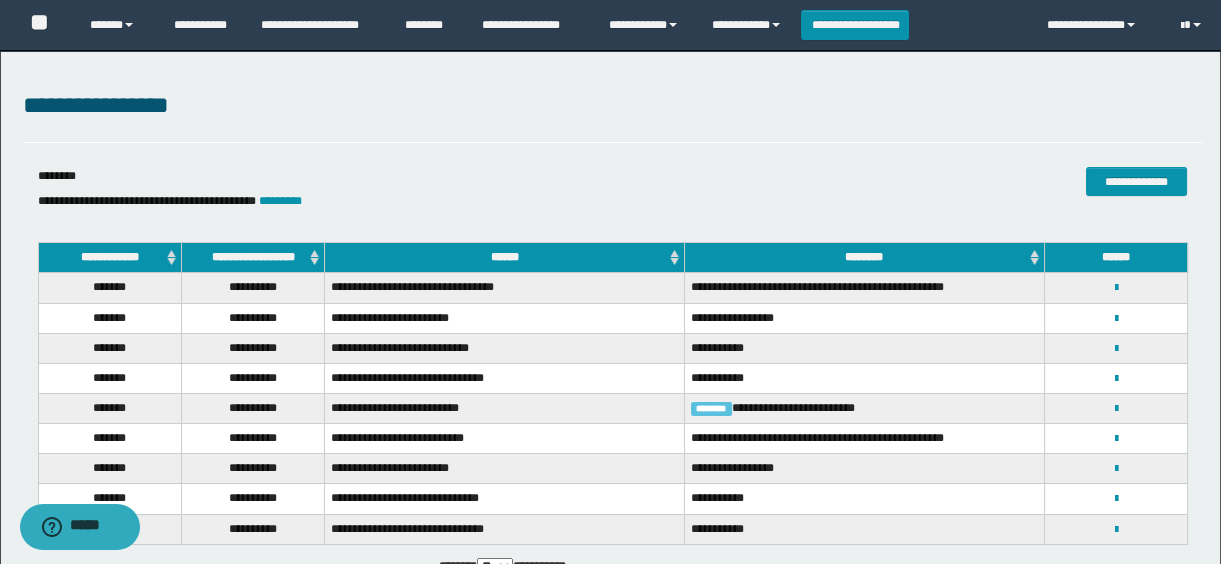 click on "**********" at bounding box center (252, 258) 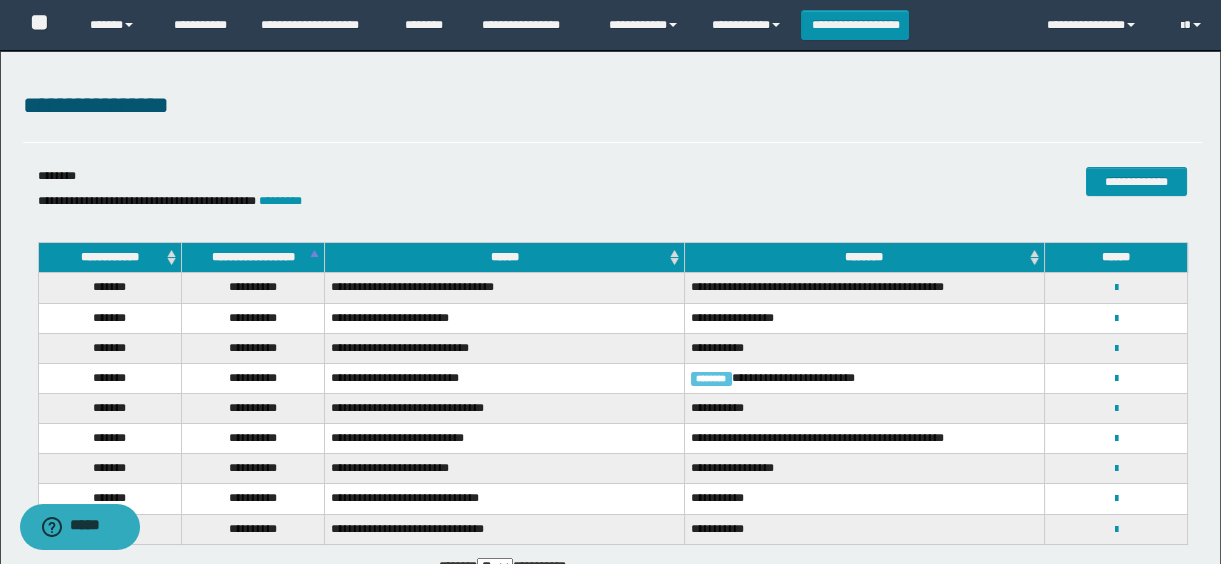 scroll, scrollTop: 136, scrollLeft: 0, axis: vertical 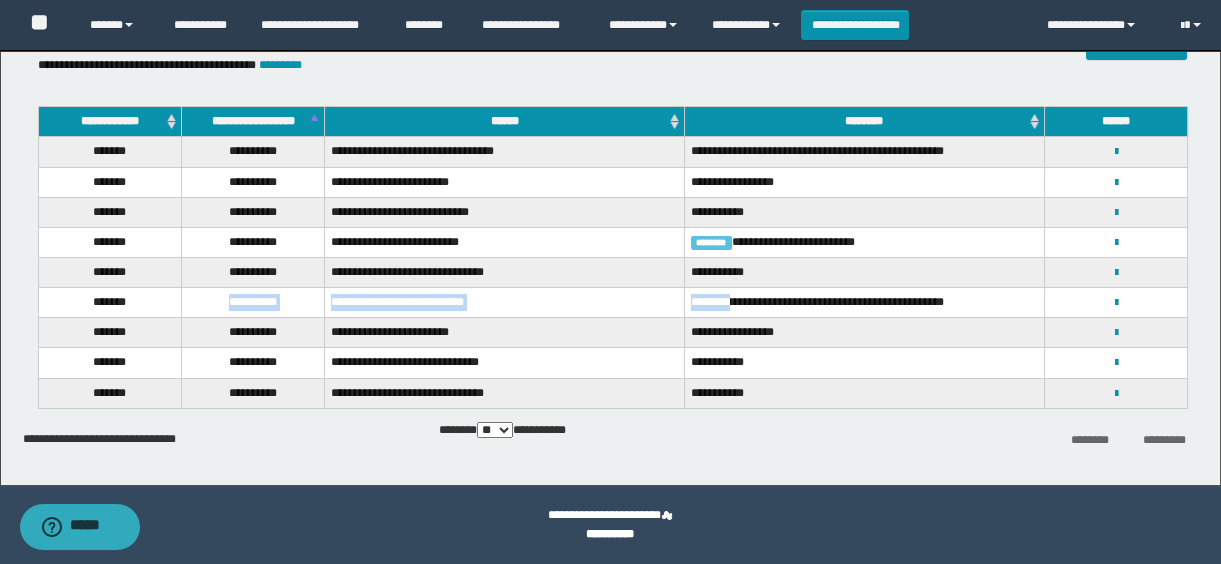 drag, startPoint x: 206, startPoint y: 298, endPoint x: 748, endPoint y: 315, distance: 542.26654 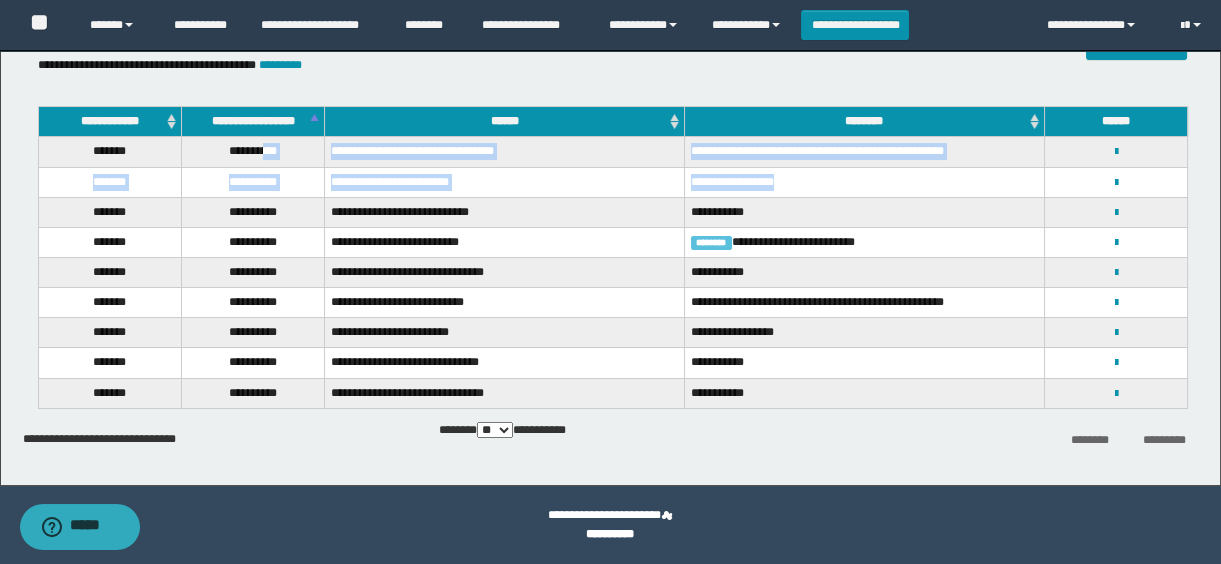 drag, startPoint x: 266, startPoint y: 153, endPoint x: 939, endPoint y: 183, distance: 673.66833 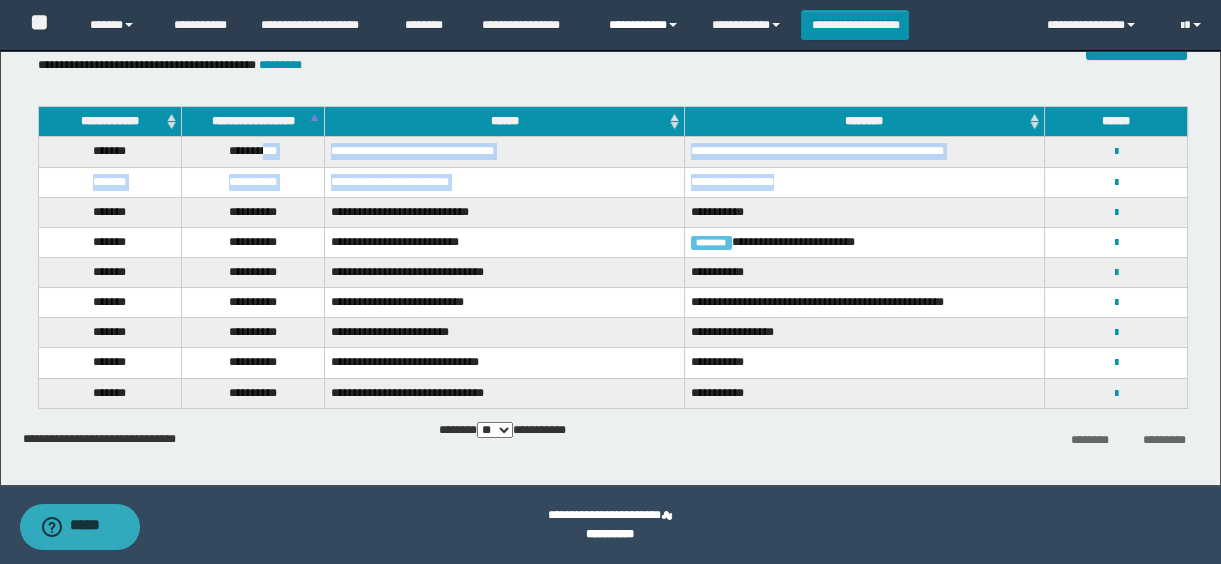 click on "**********" at bounding box center [645, 25] 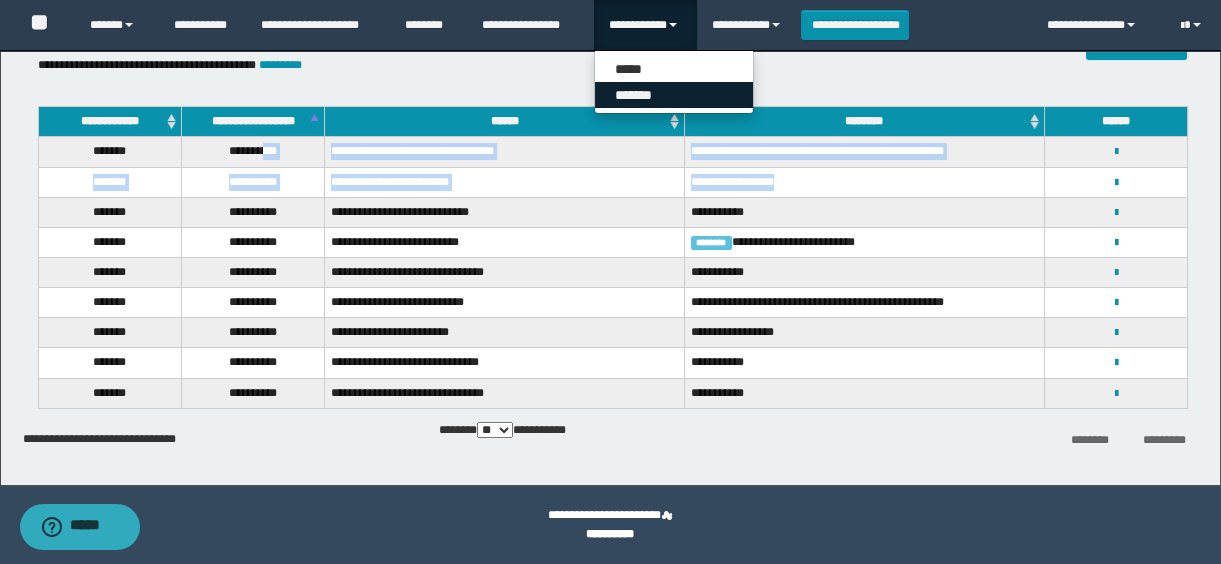 click on "*******" at bounding box center (674, 95) 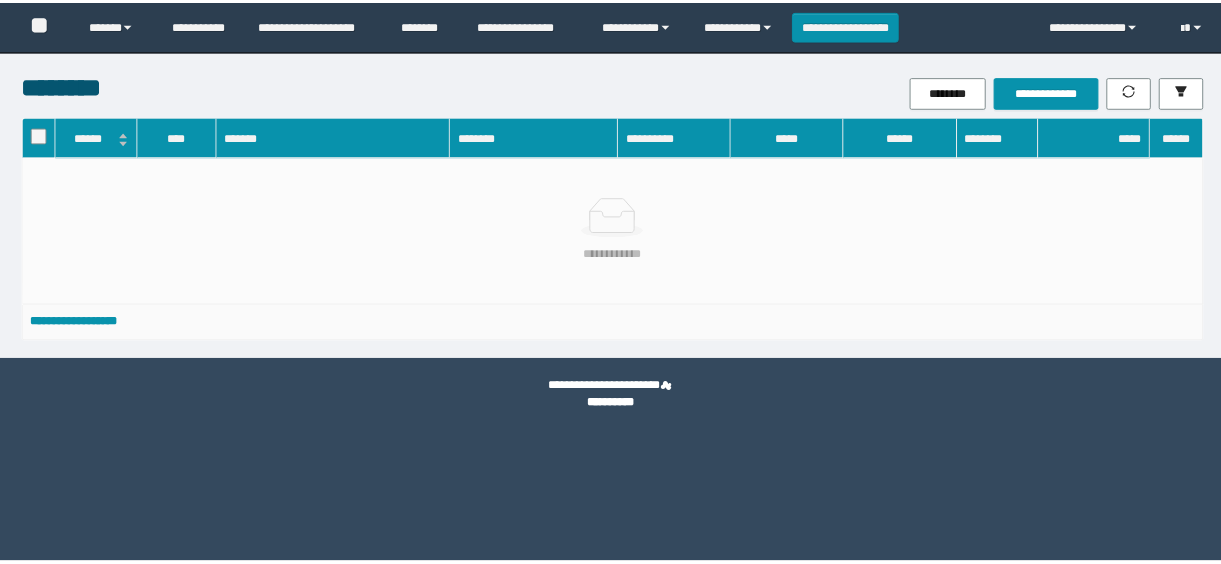 scroll, scrollTop: 0, scrollLeft: 0, axis: both 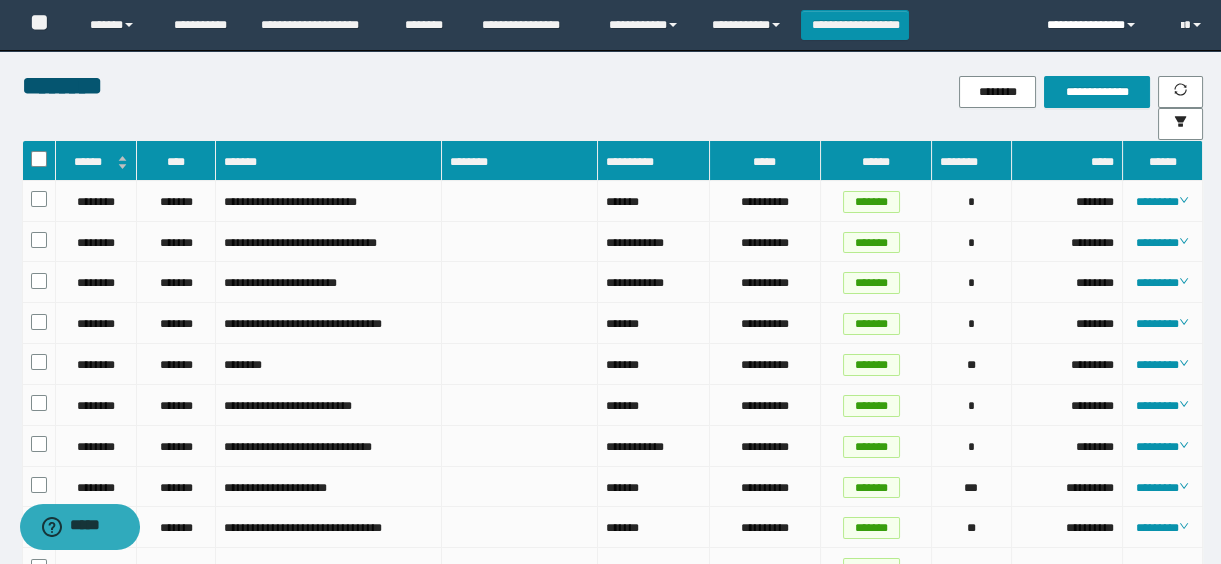click on "**********" at bounding box center (1099, 25) 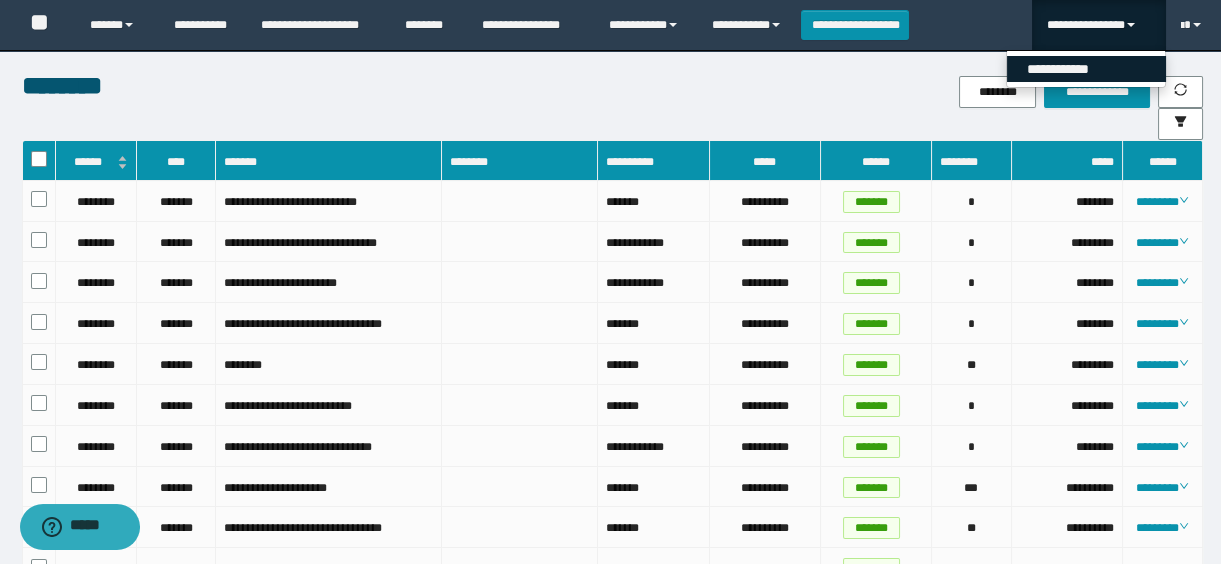click on "**********" at bounding box center [1086, 69] 